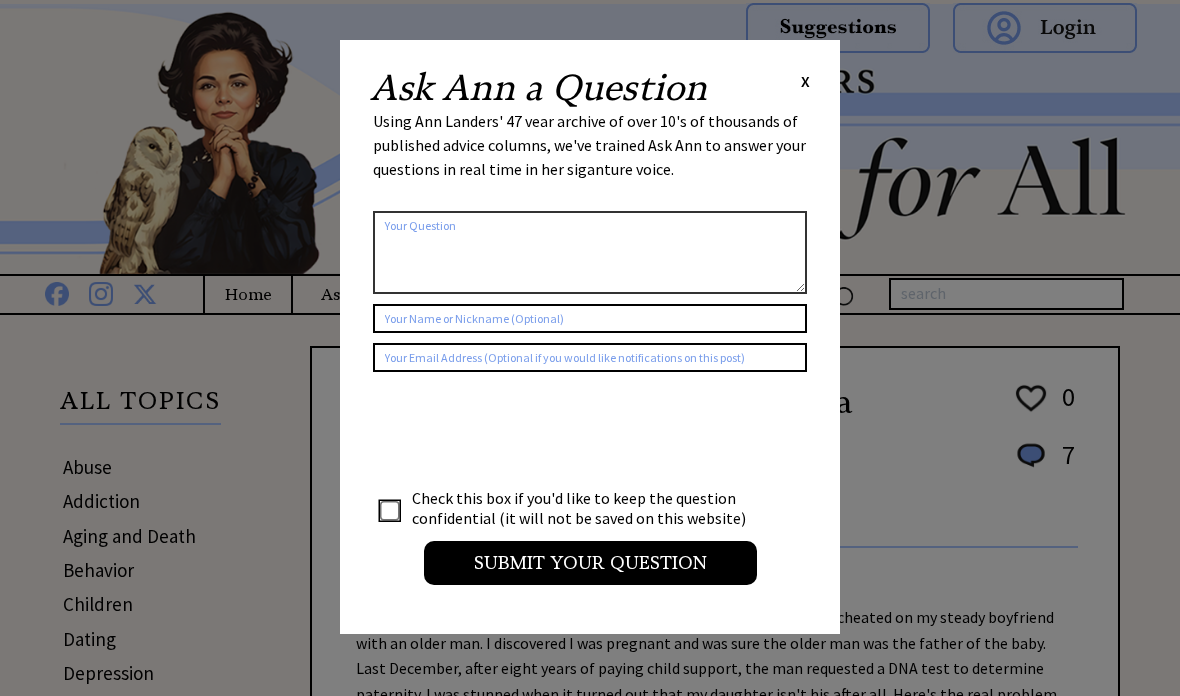 scroll, scrollTop: 0, scrollLeft: 0, axis: both 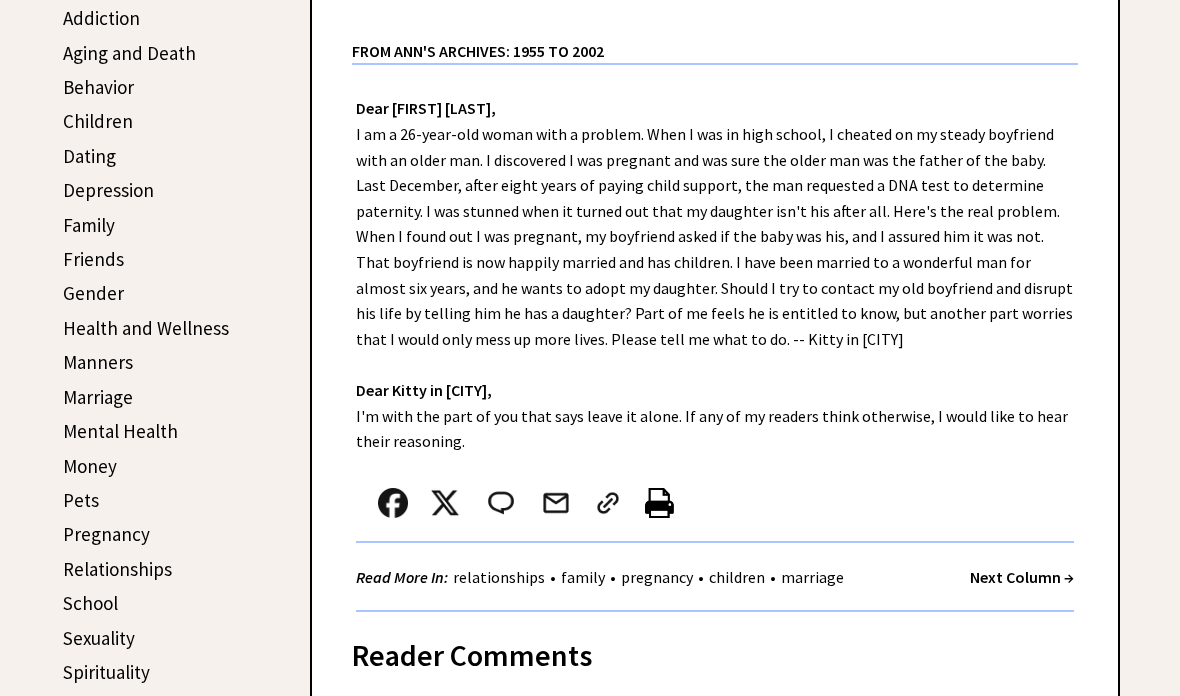 click on "Next Column →" at bounding box center (1022, 577) 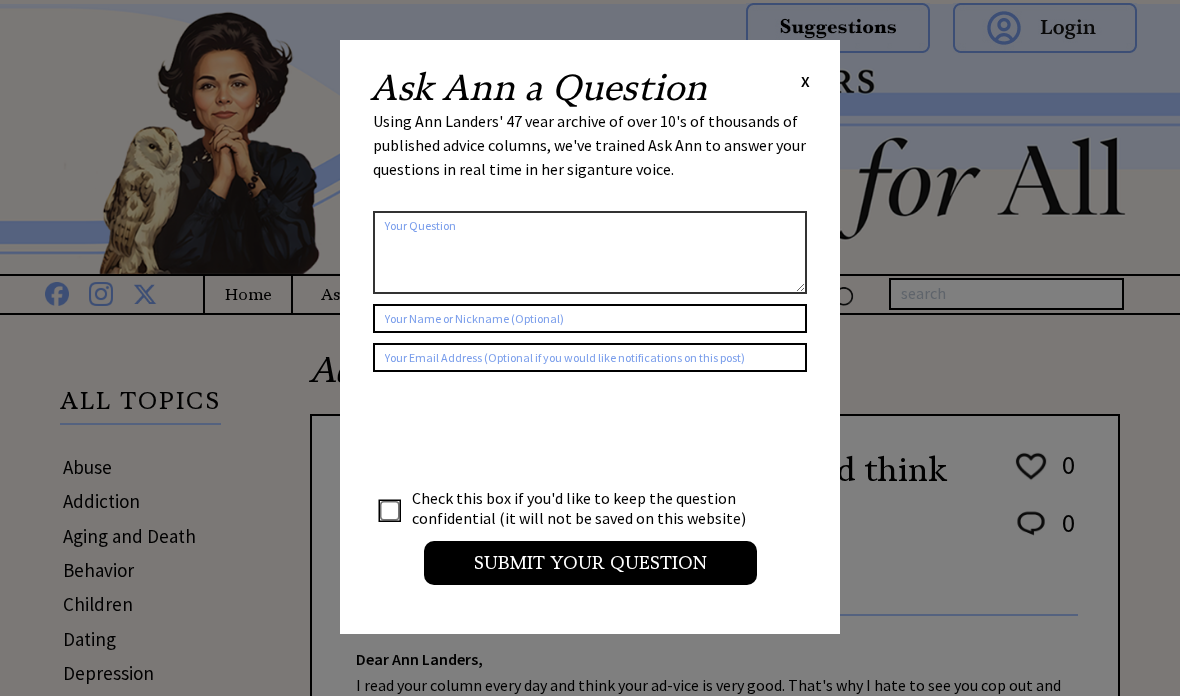 scroll, scrollTop: 0, scrollLeft: 0, axis: both 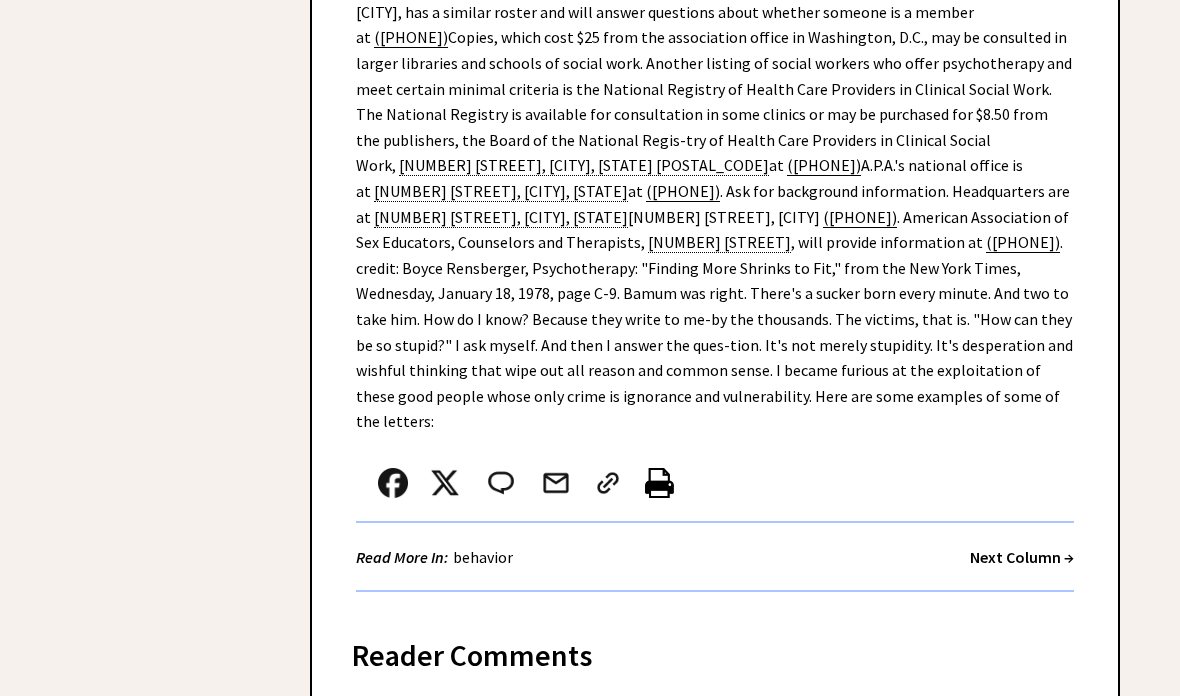 click on "Next Column →" at bounding box center [1022, 558] 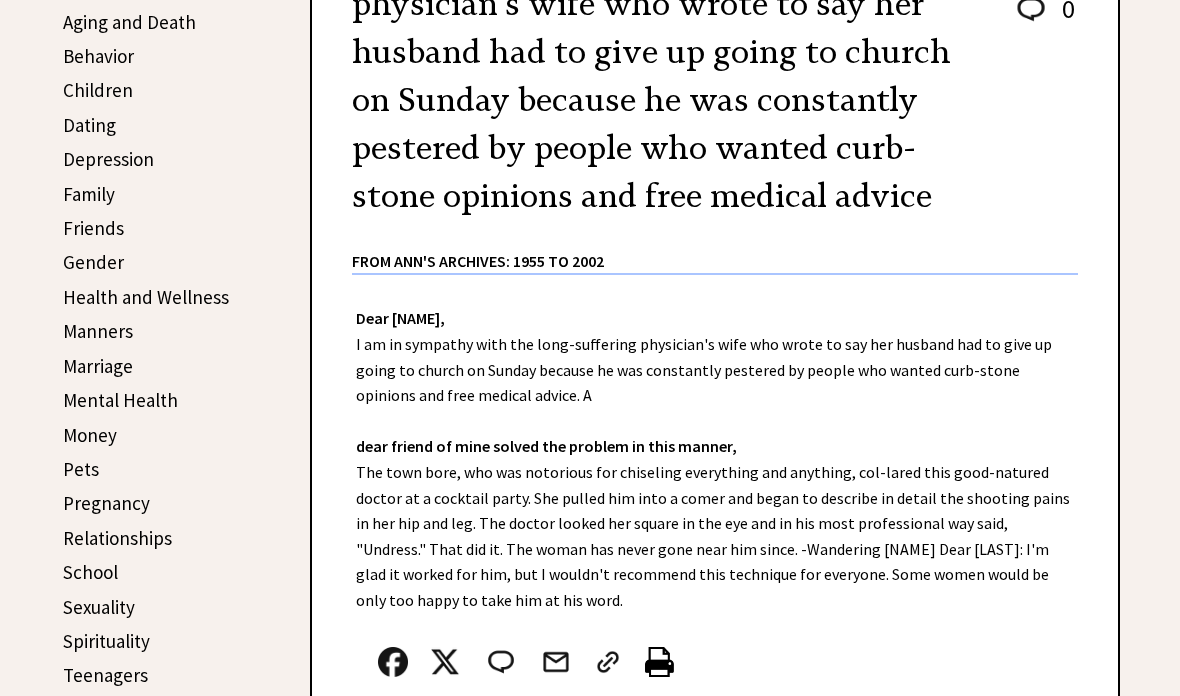 scroll, scrollTop: 529, scrollLeft: 0, axis: vertical 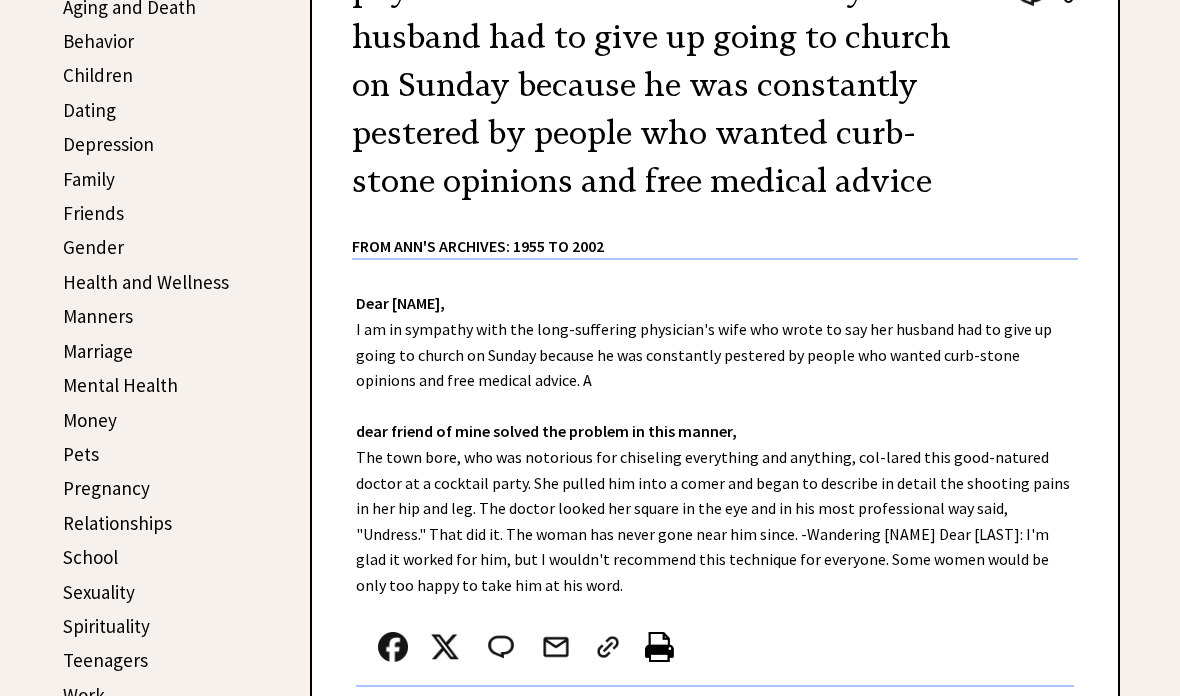 click on "Next Column →" at bounding box center [1022, 721] 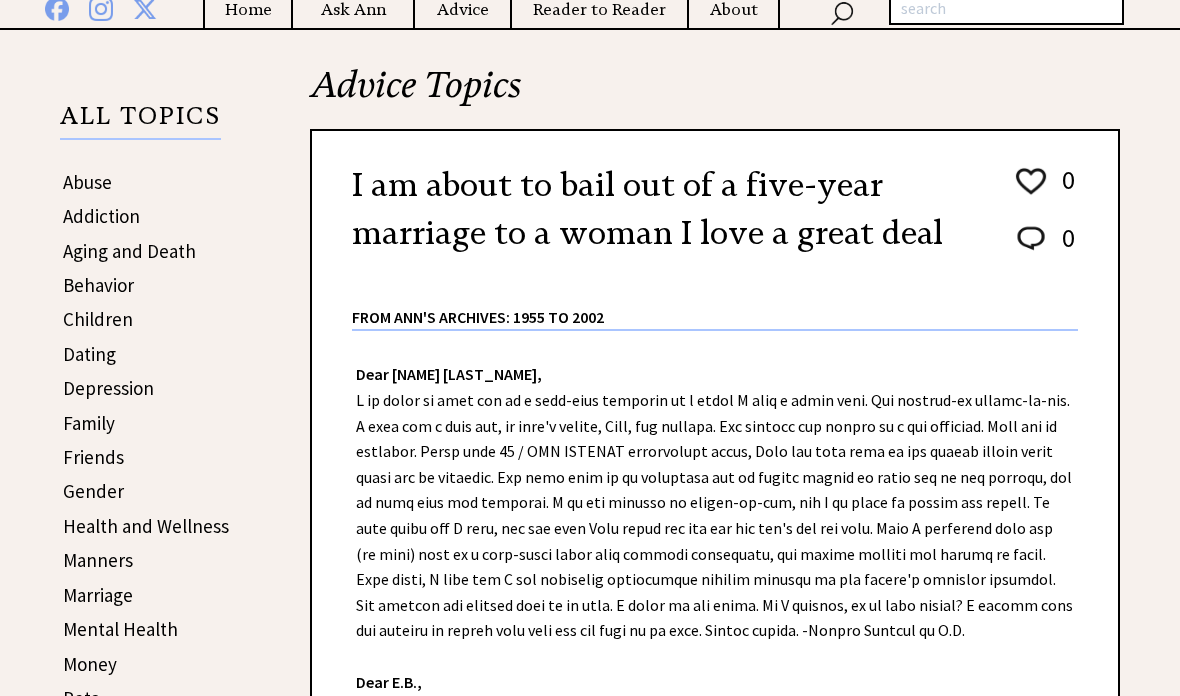 scroll, scrollTop: 285, scrollLeft: 0, axis: vertical 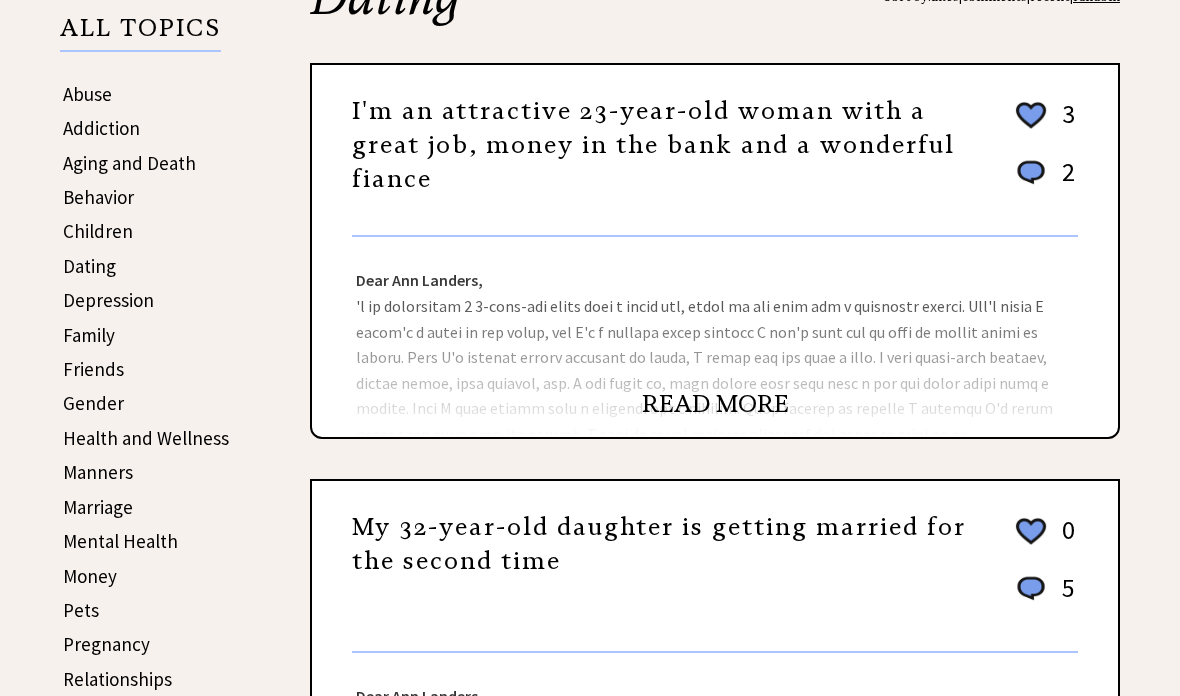 click on "READ MORE" at bounding box center (715, 404) 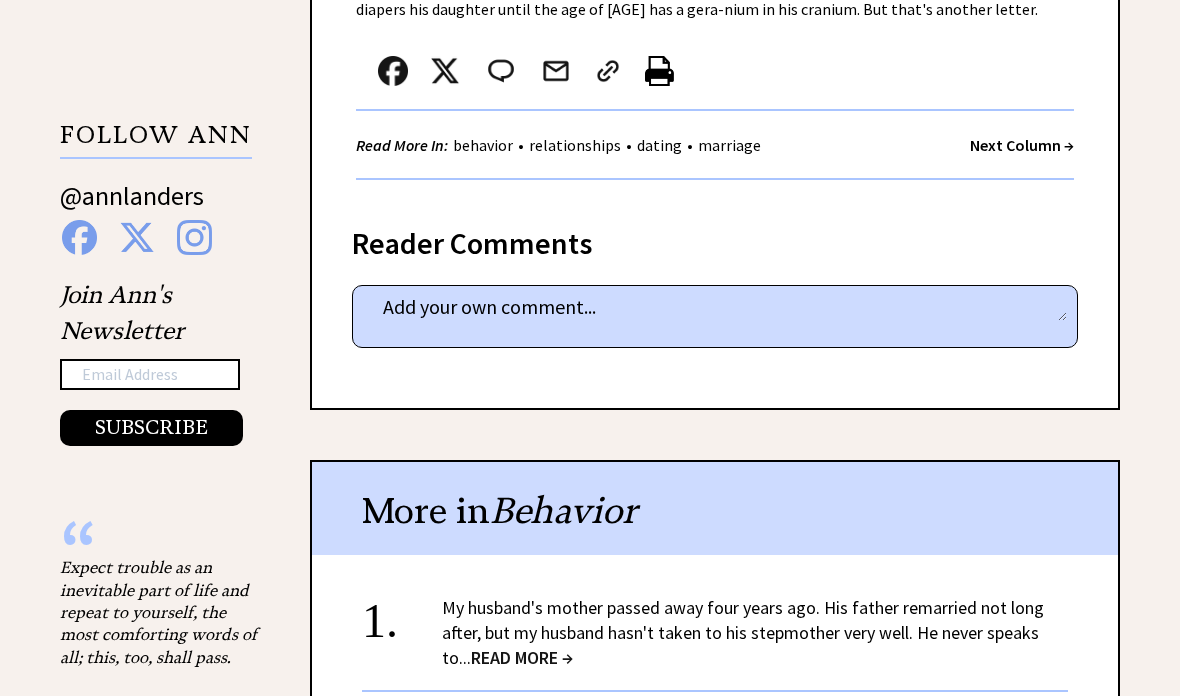 scroll, scrollTop: 1244, scrollLeft: 0, axis: vertical 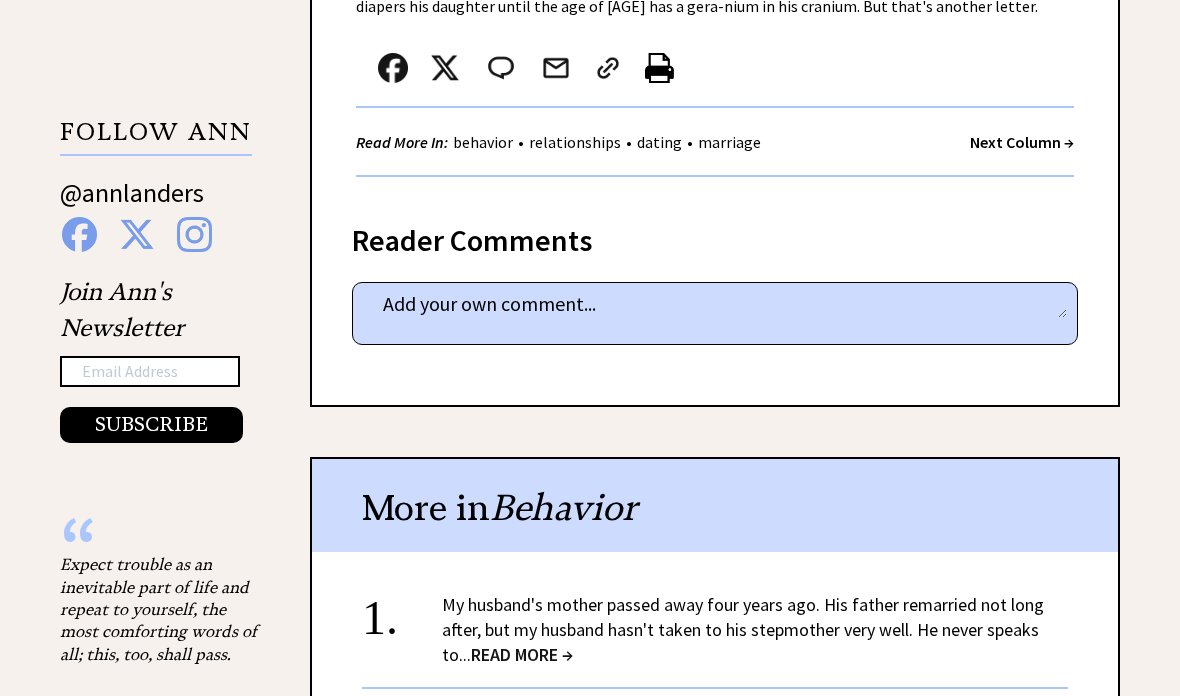 click on "Next Column →" at bounding box center (1022, 143) 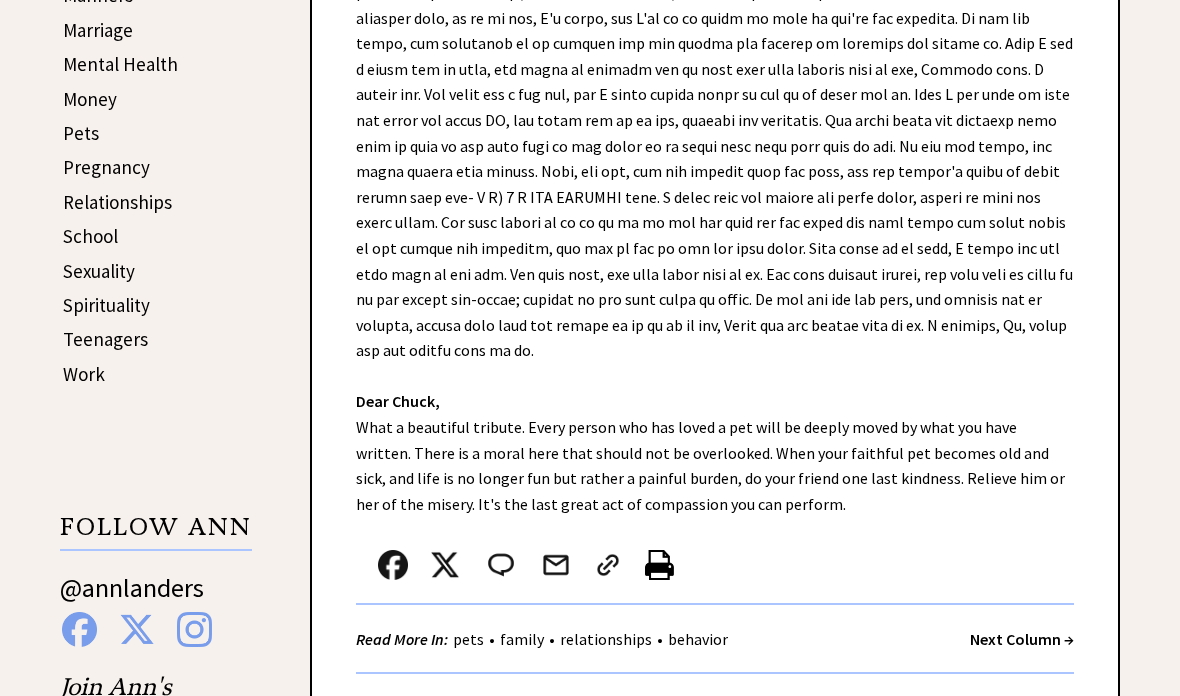 scroll, scrollTop: 850, scrollLeft: 0, axis: vertical 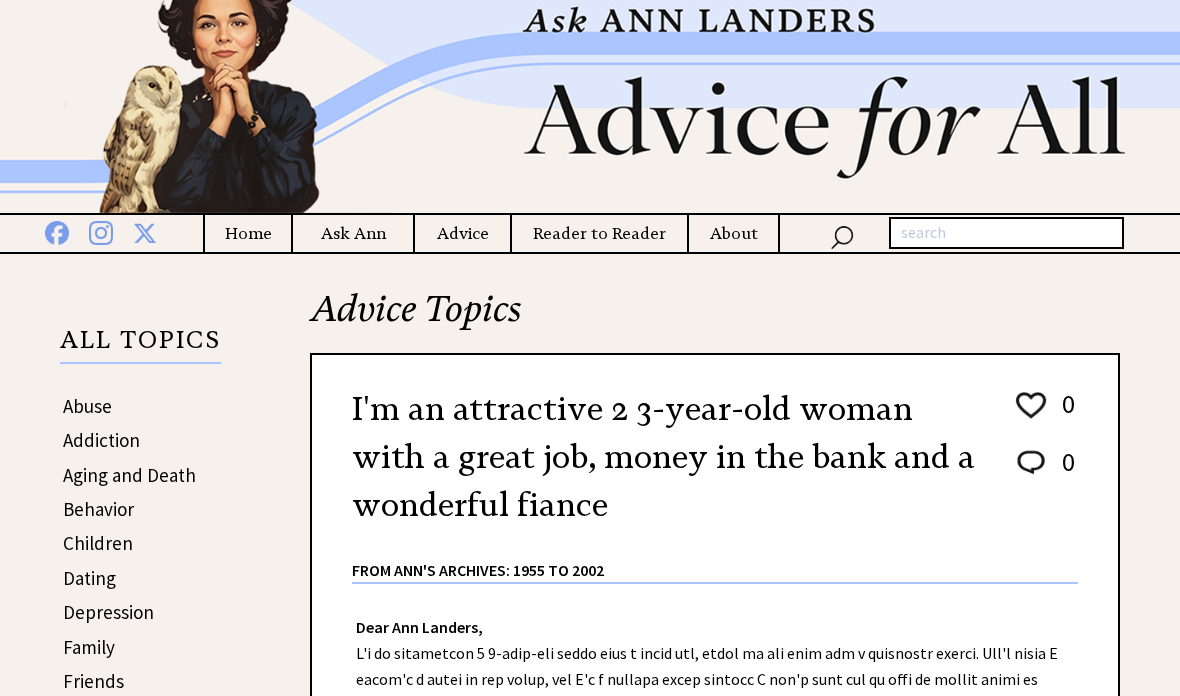 click on "Dating" at bounding box center (89, 578) 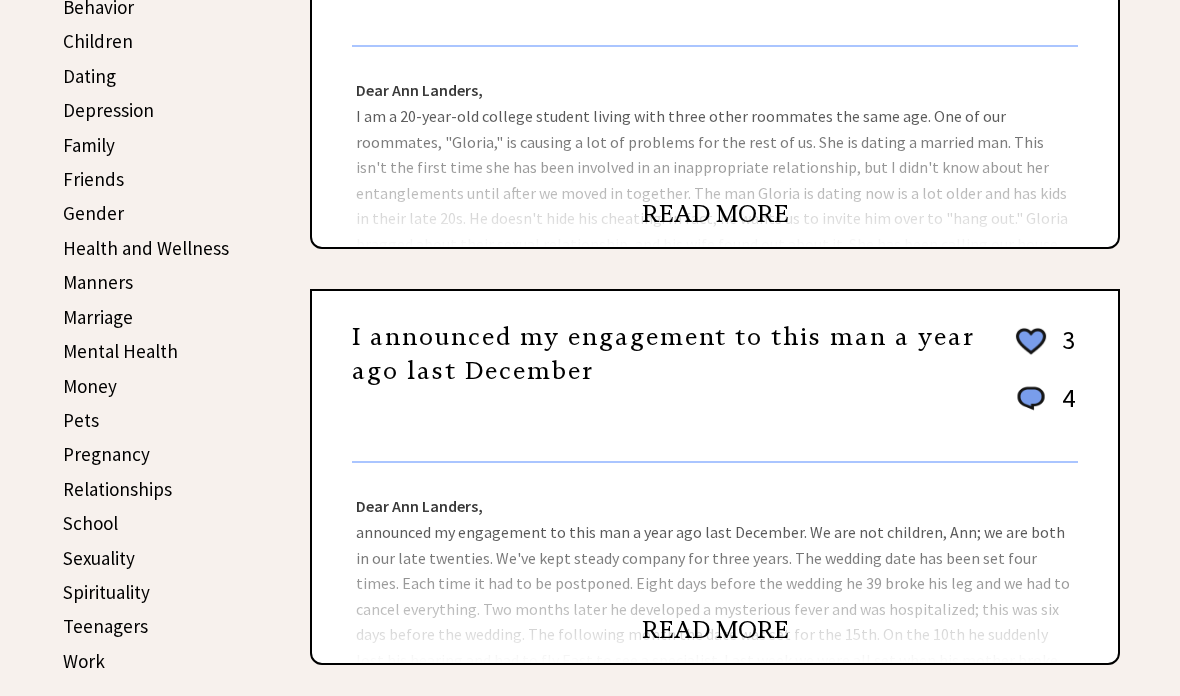 scroll, scrollTop: 564, scrollLeft: 0, axis: vertical 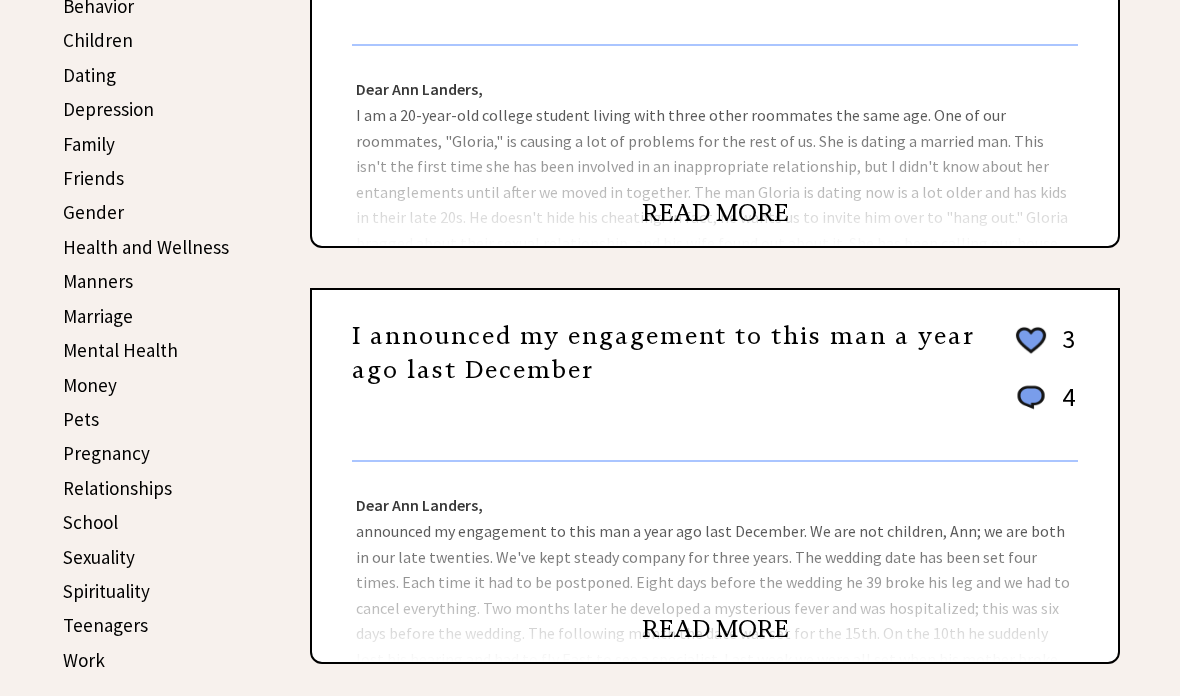 click on "Dear Ann Landers,  Dear Oregon,   Give Gloria notice -- either she stops seeing that married man or she will have to move out at the end of the month. Be firm about it. Let her know that if she doesn't break off the relationship, you are packing her bags and she'll find them on the front porch -- and keep your word." at bounding box center (715, 146) 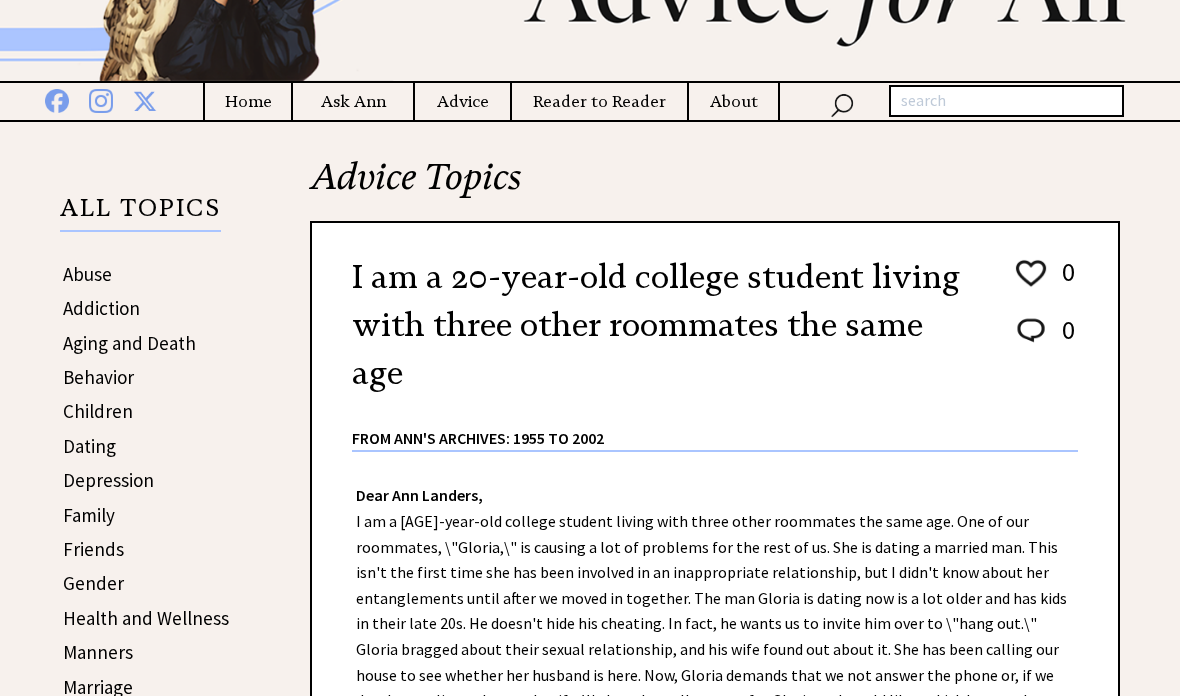 scroll, scrollTop: 187, scrollLeft: 0, axis: vertical 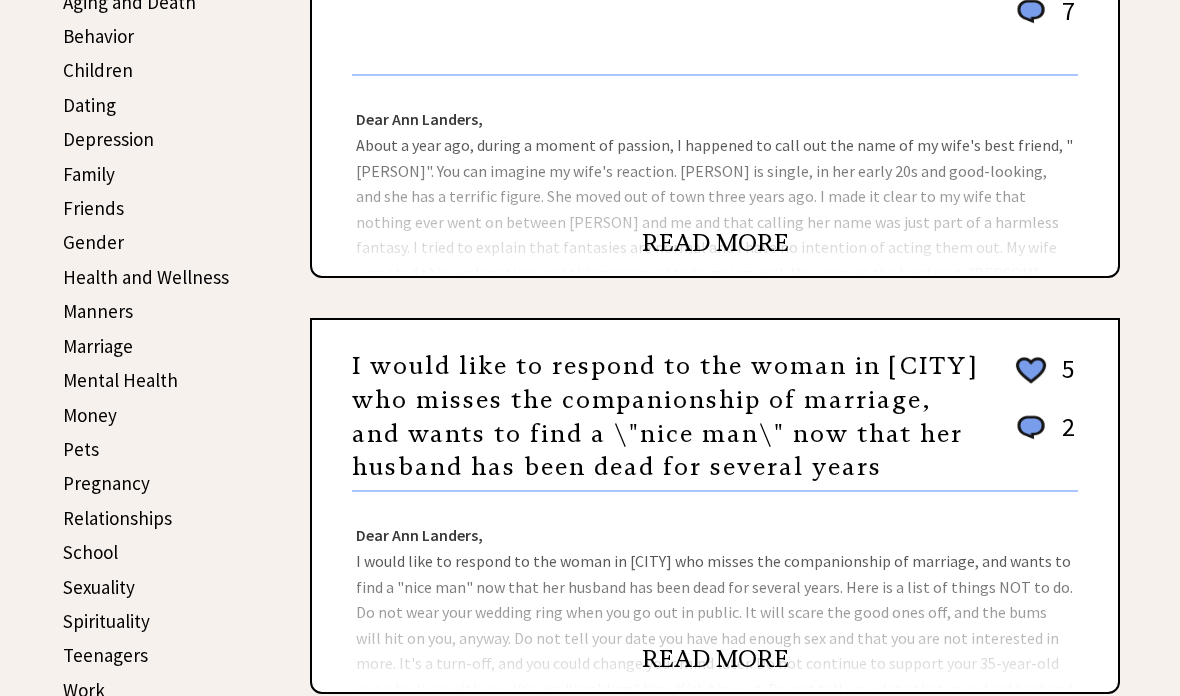 click on "READ MORE" at bounding box center [715, 243] 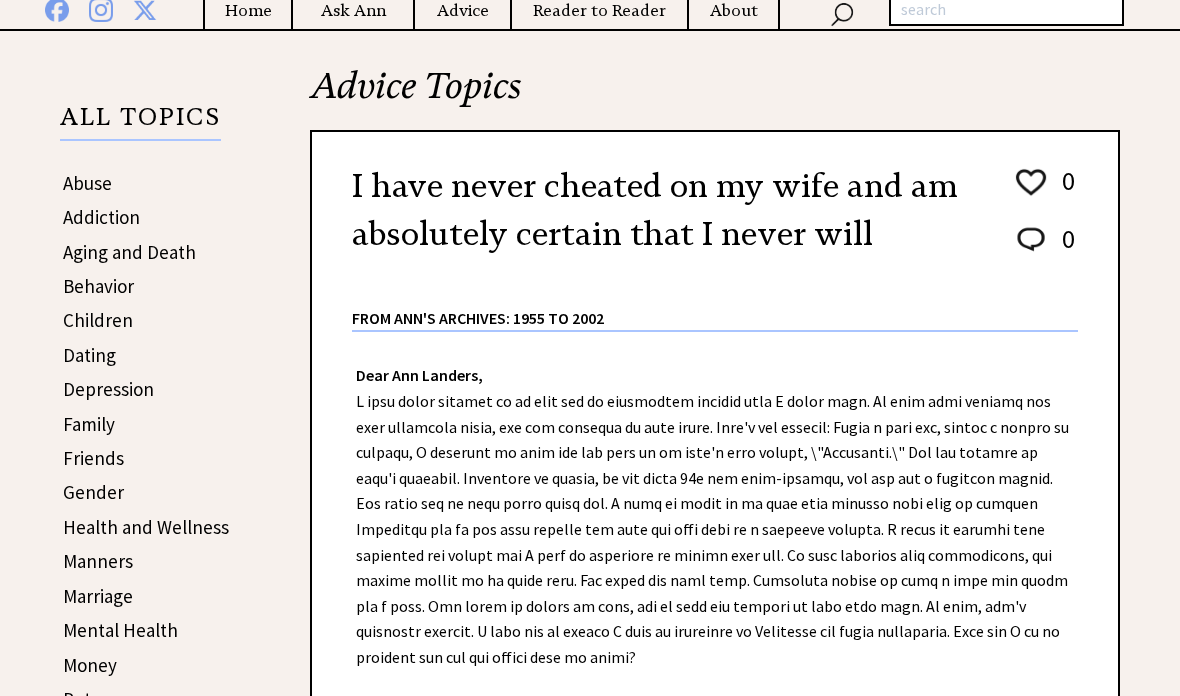 scroll, scrollTop: 284, scrollLeft: 0, axis: vertical 